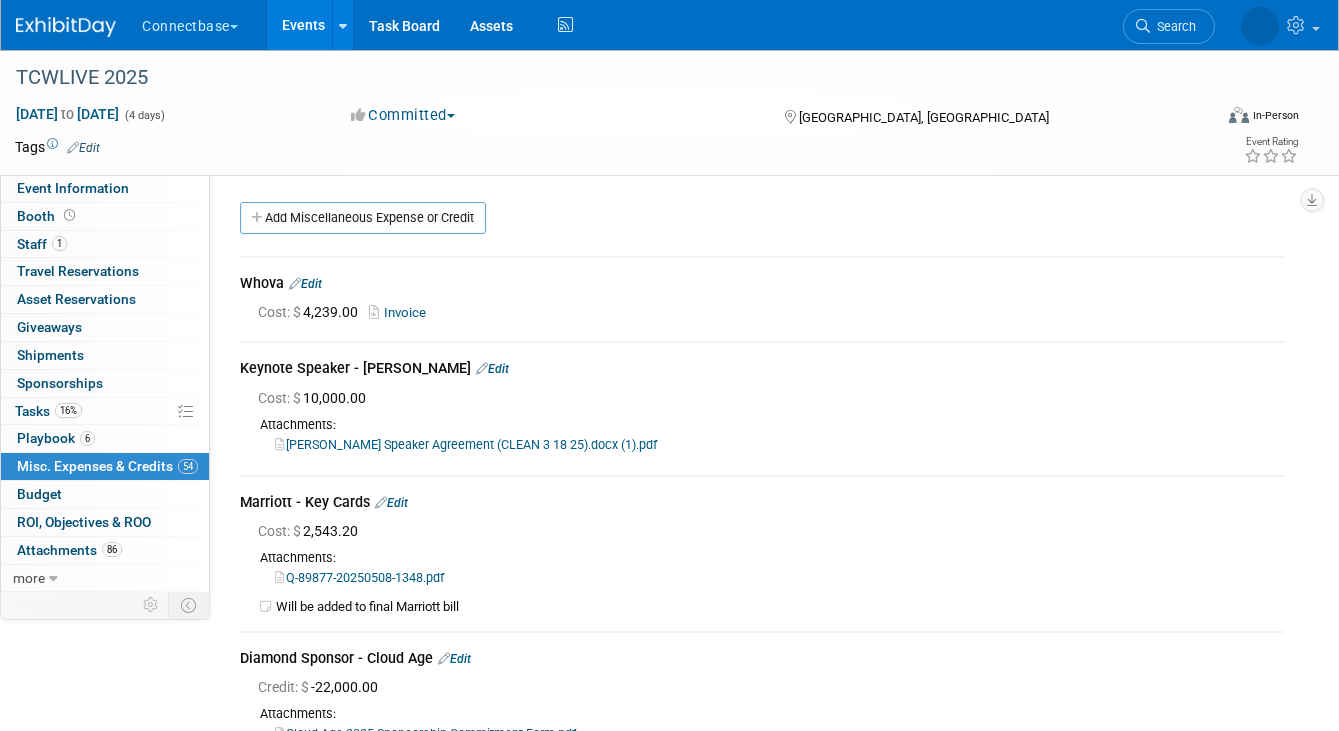 scroll, scrollTop: 985, scrollLeft: 0, axis: vertical 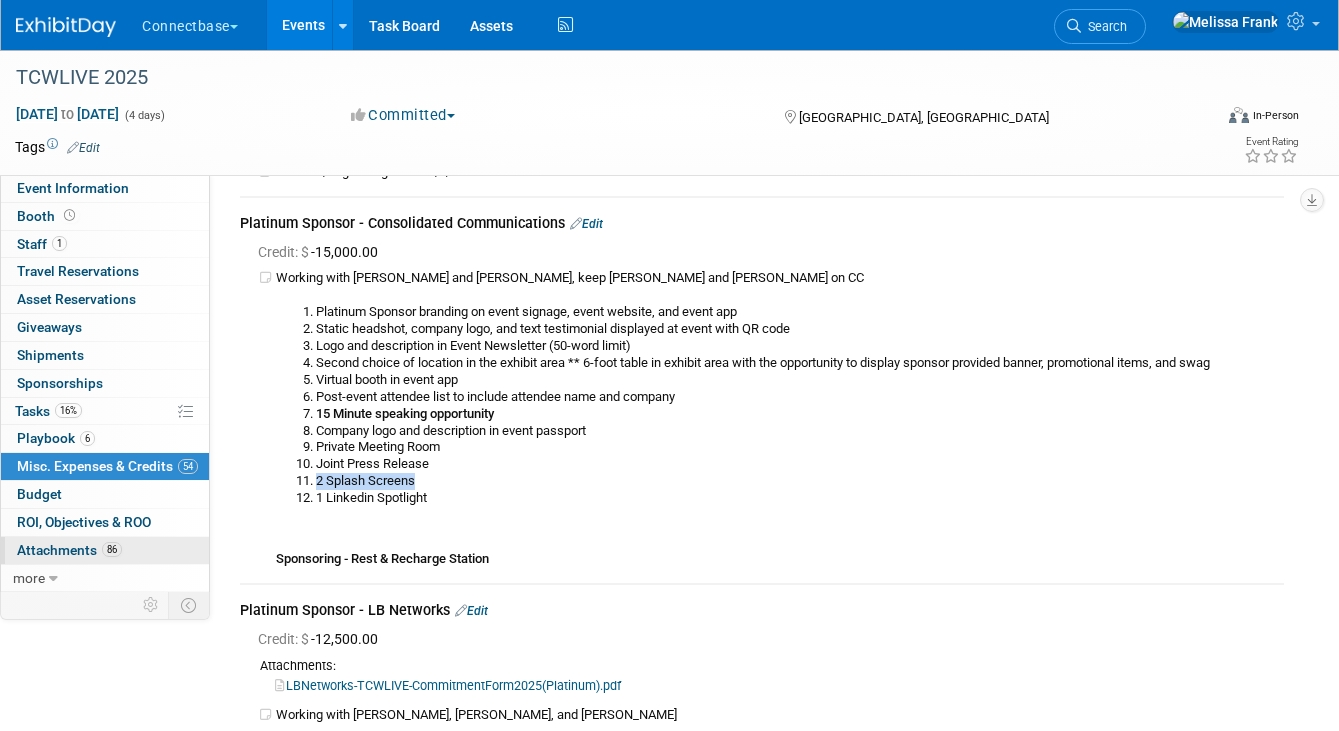 click on "86" at bounding box center (112, 549) 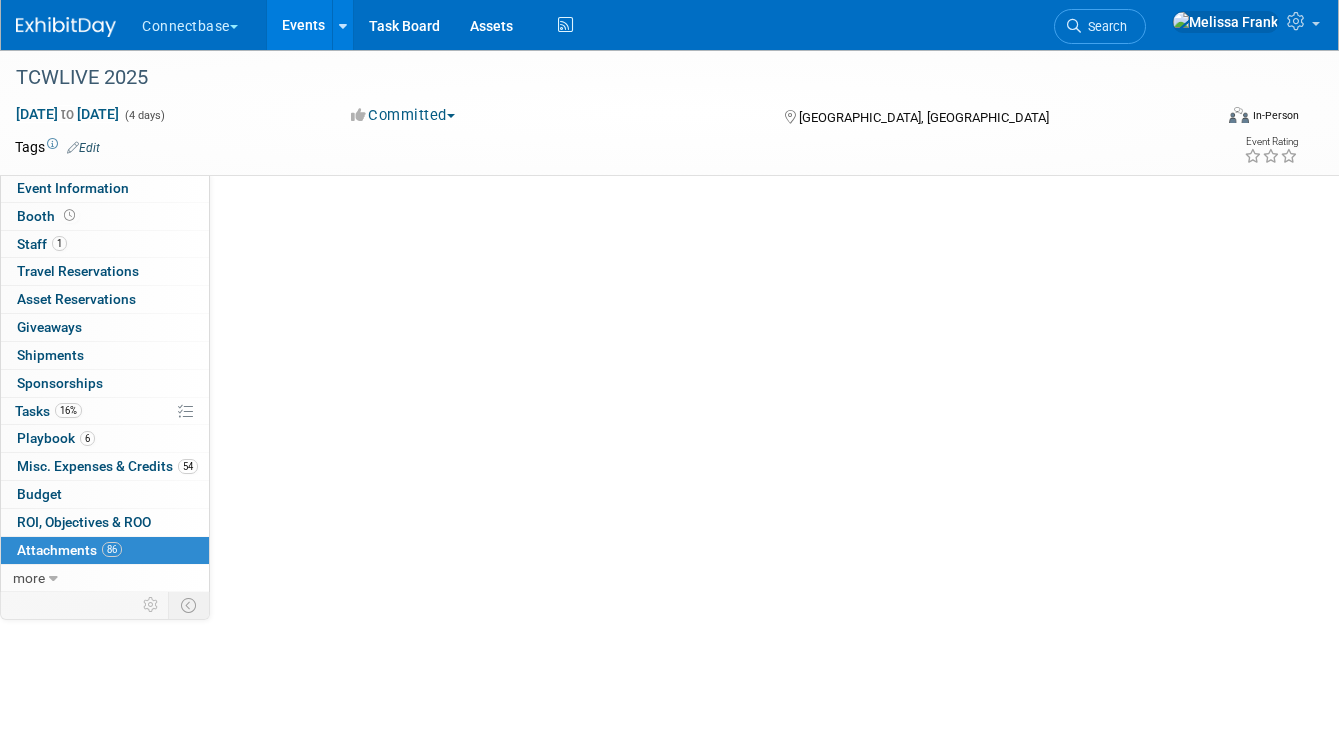 scroll, scrollTop: 0, scrollLeft: 0, axis: both 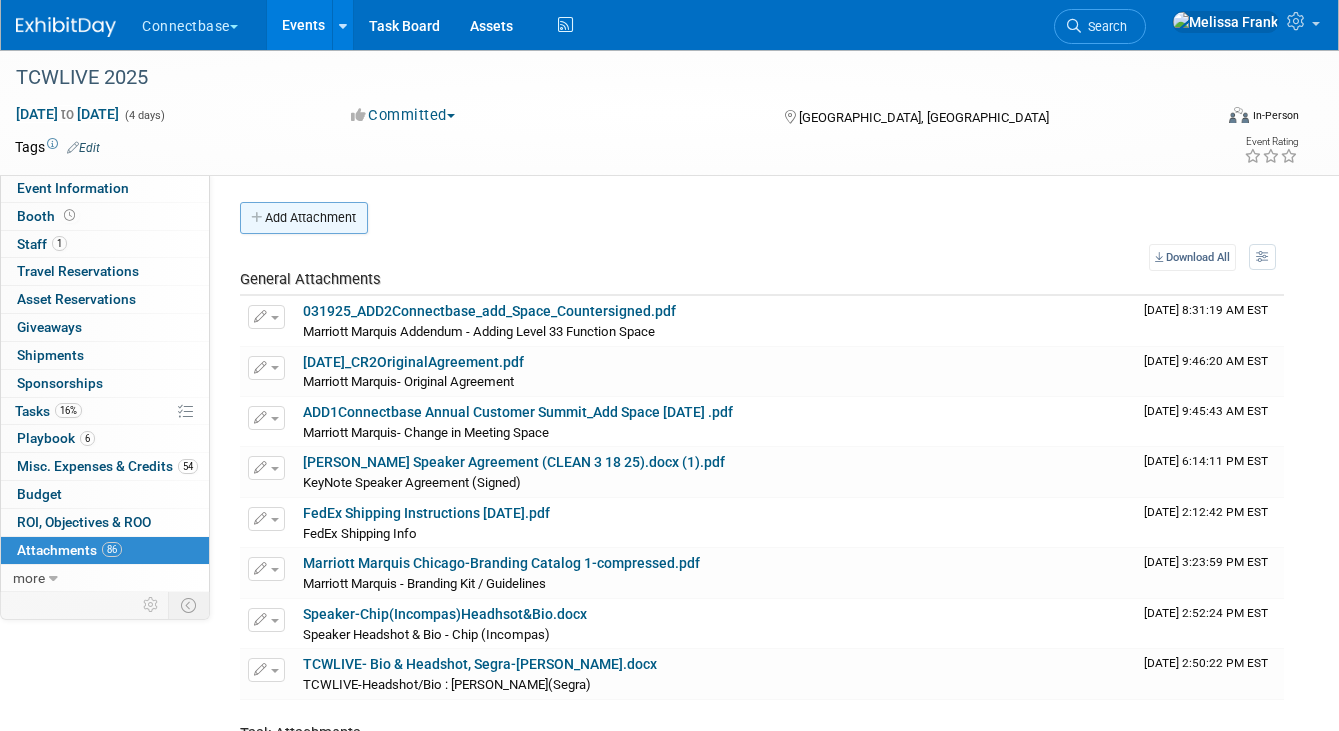 click on "Add Attachment" at bounding box center [304, 218] 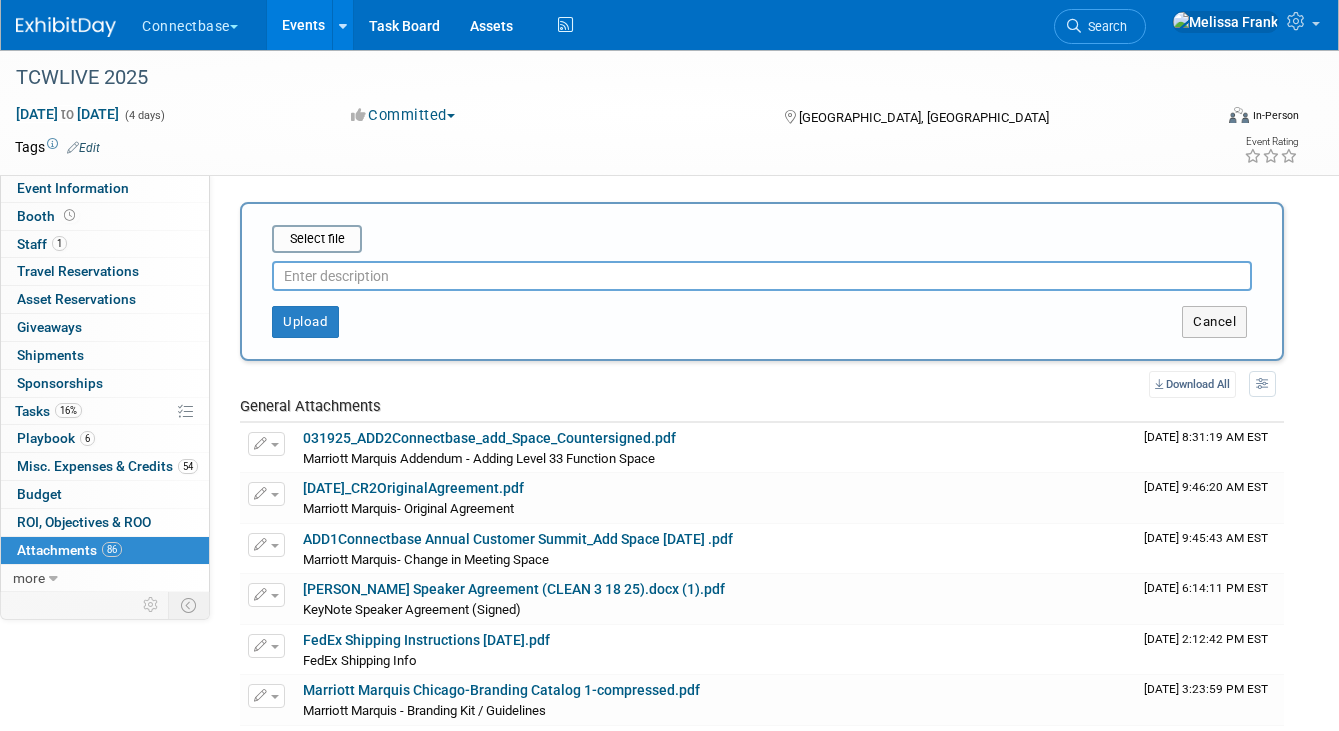 click at bounding box center (762, 276) 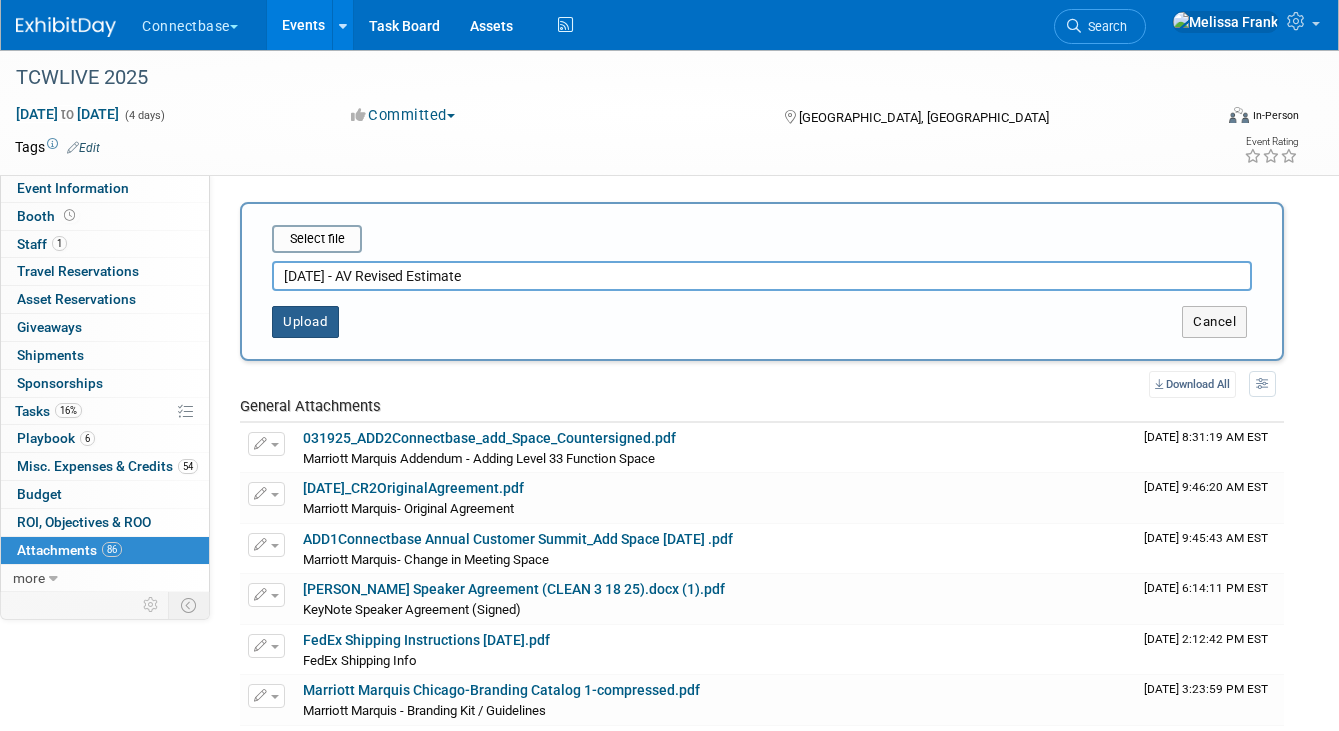 type on "7.16.2025 - AV Revised Estimate" 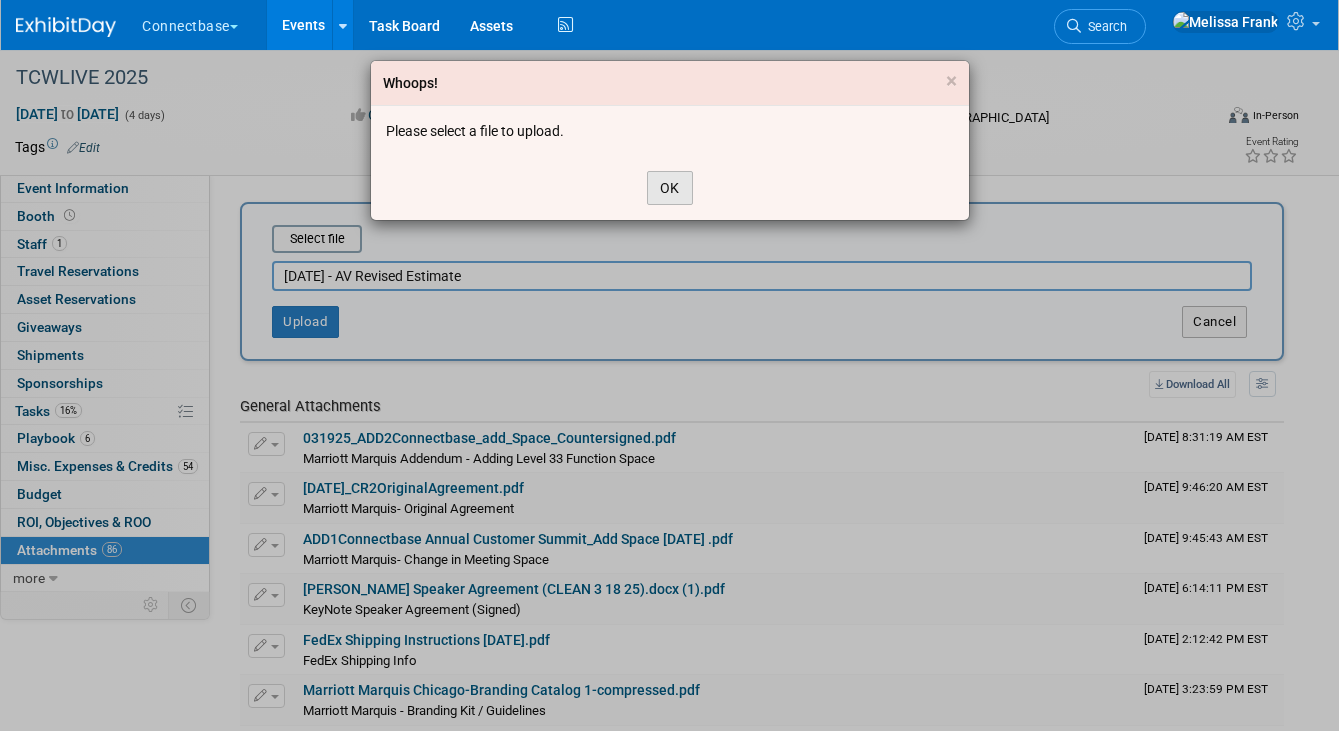 click on "OK" at bounding box center [670, 188] 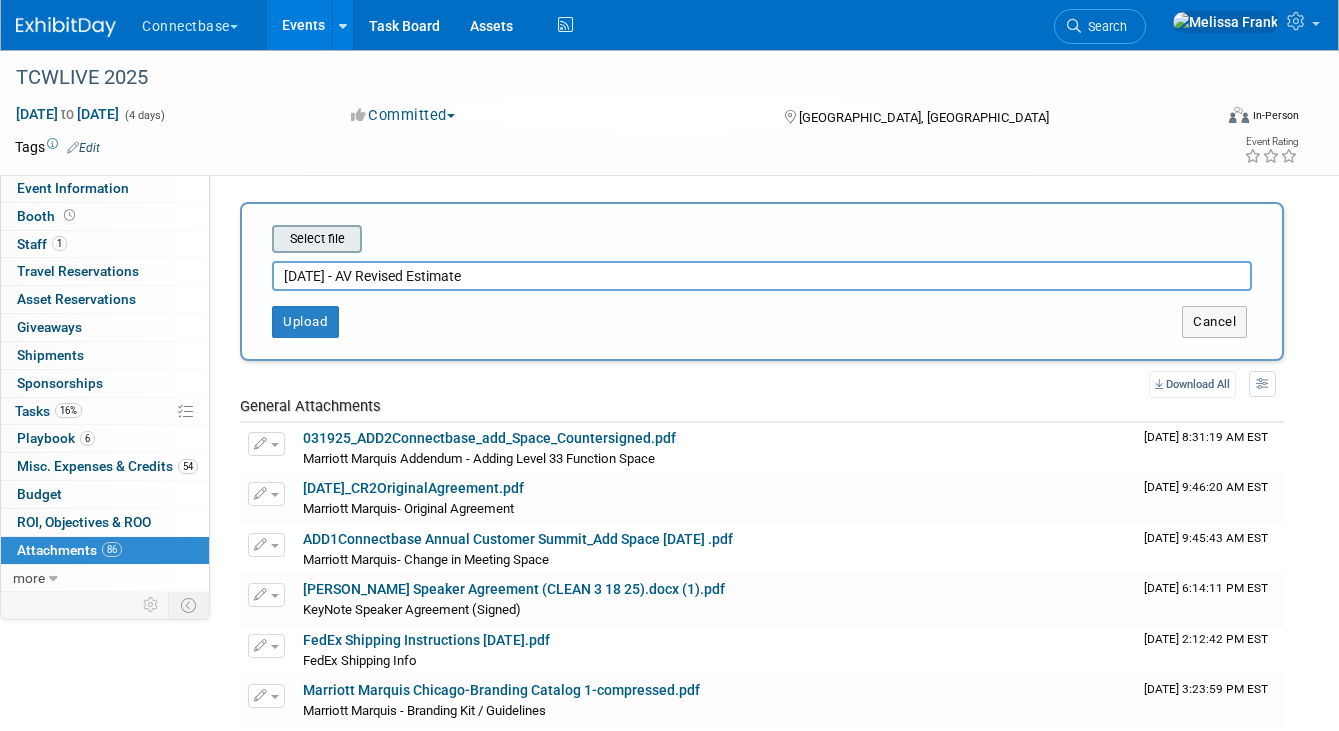 click at bounding box center [241, 239] 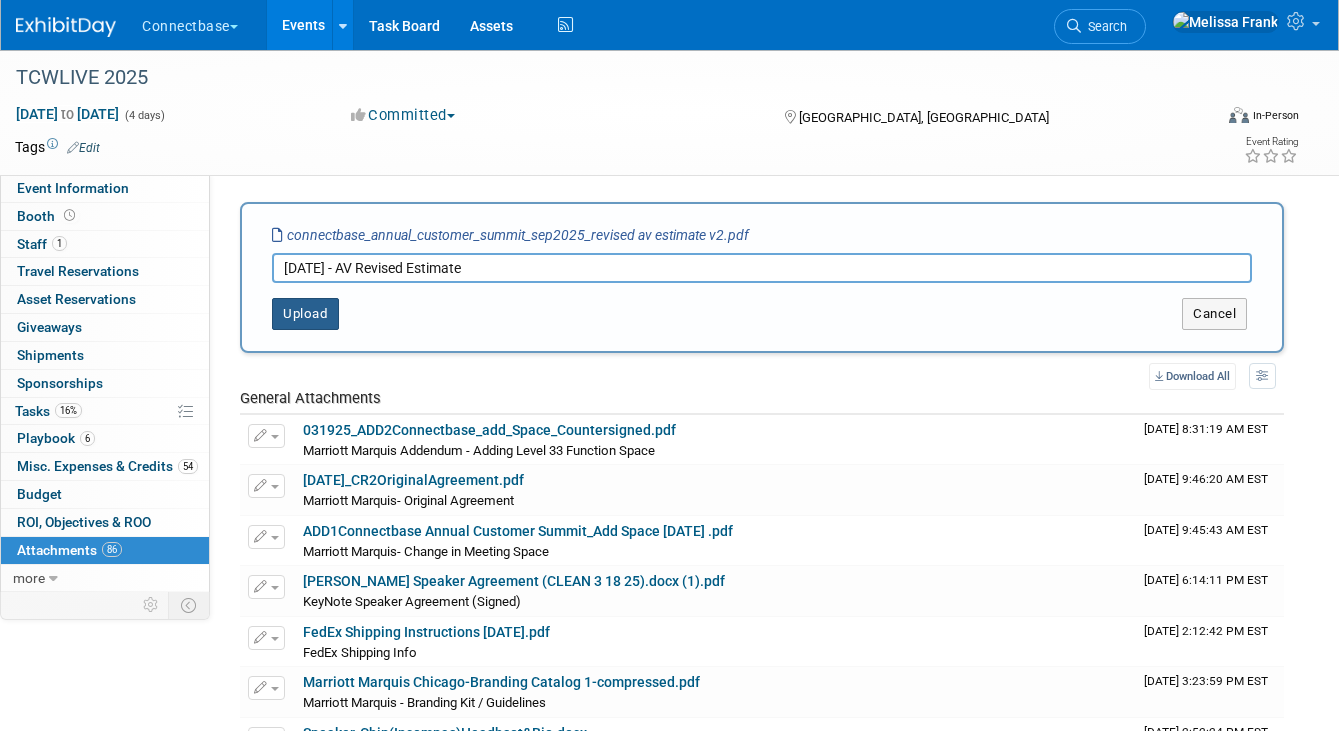 click on "Upload" at bounding box center [305, 314] 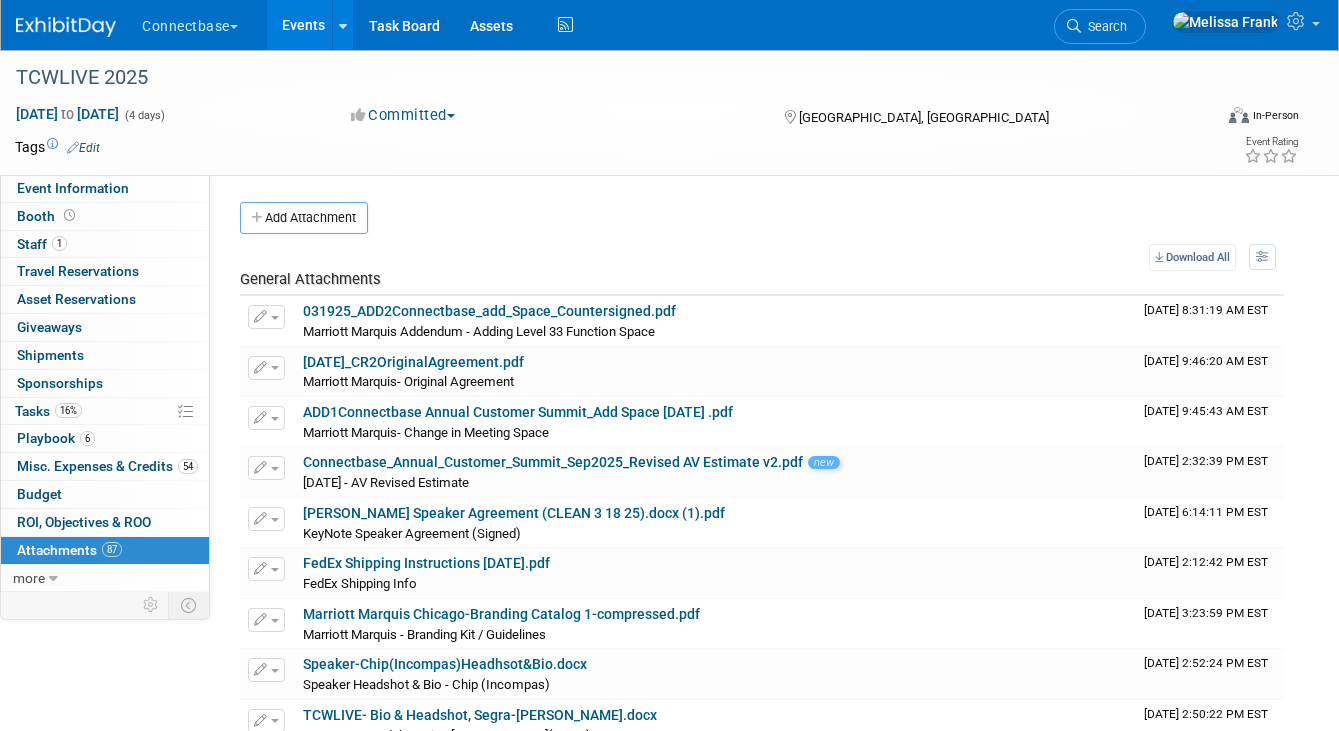 click on "Events" at bounding box center (303, 25) 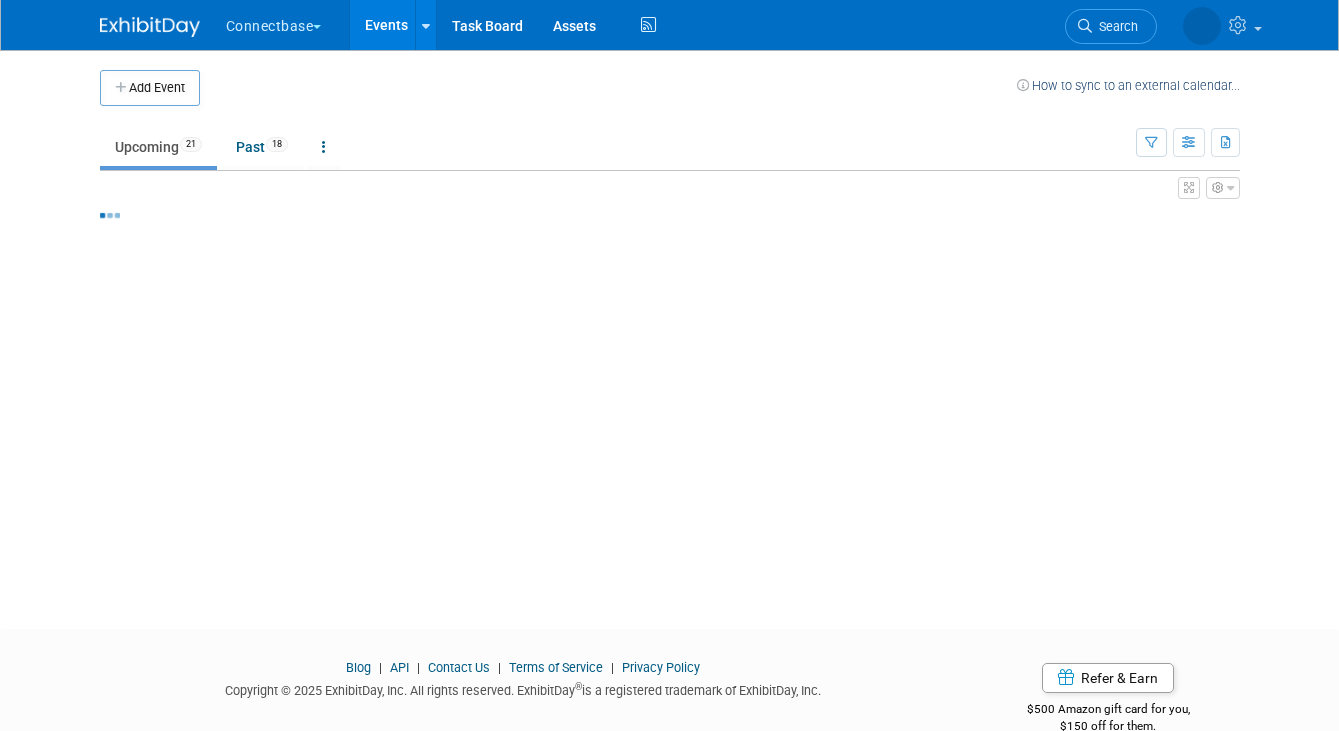 scroll, scrollTop: 0, scrollLeft: 0, axis: both 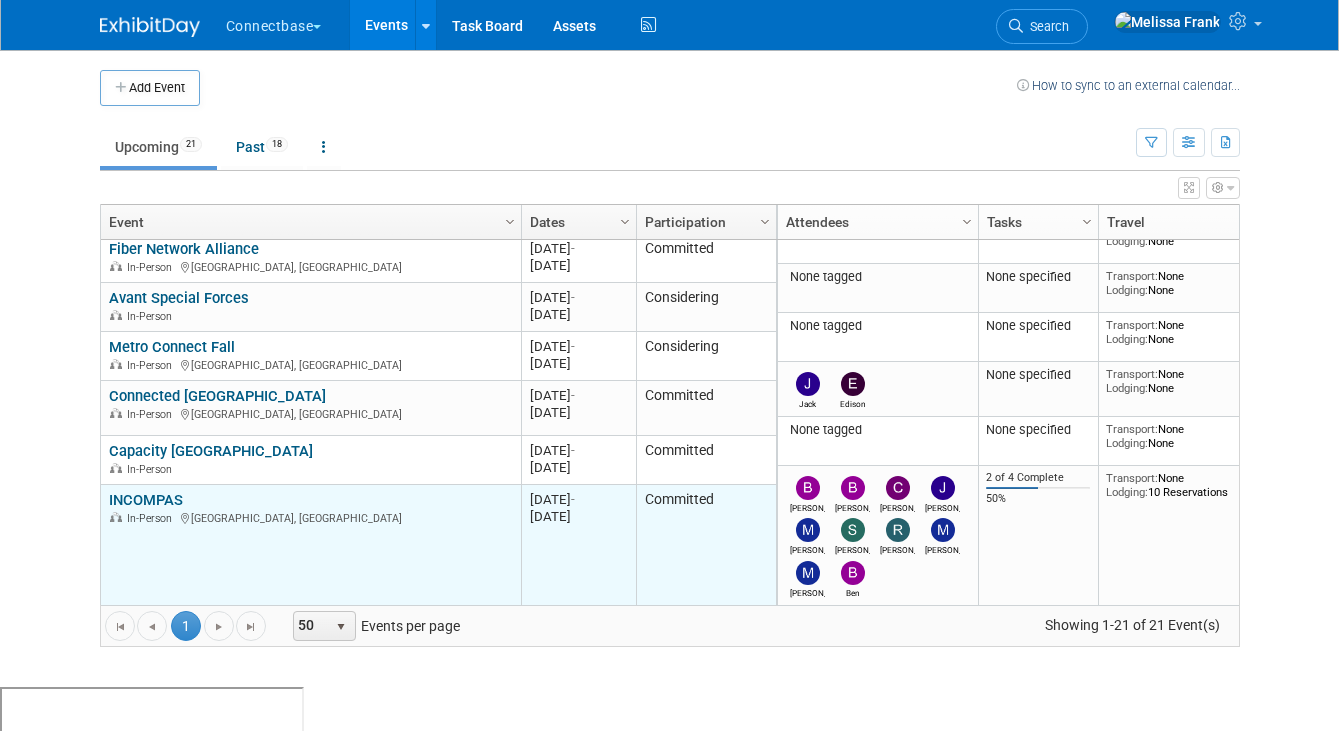 click on "INCOMPAS" at bounding box center (146, 500) 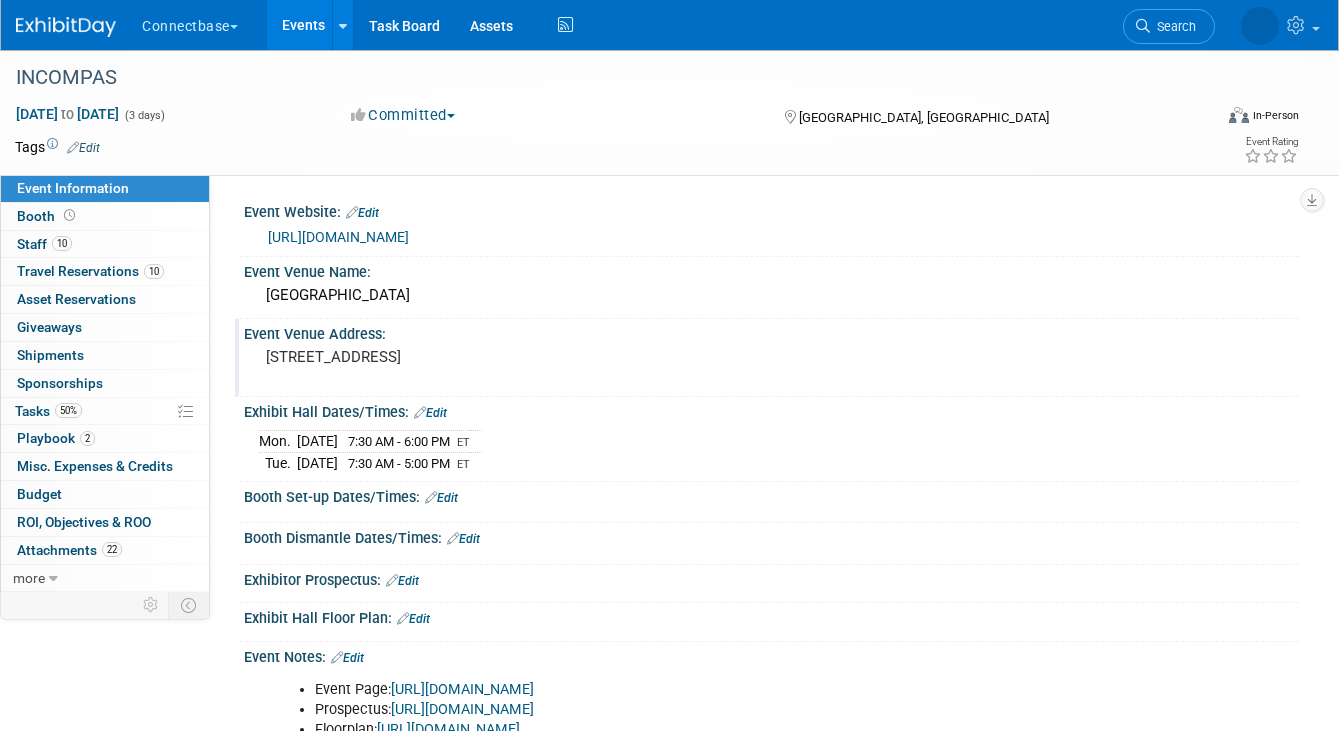 scroll, scrollTop: 0, scrollLeft: 0, axis: both 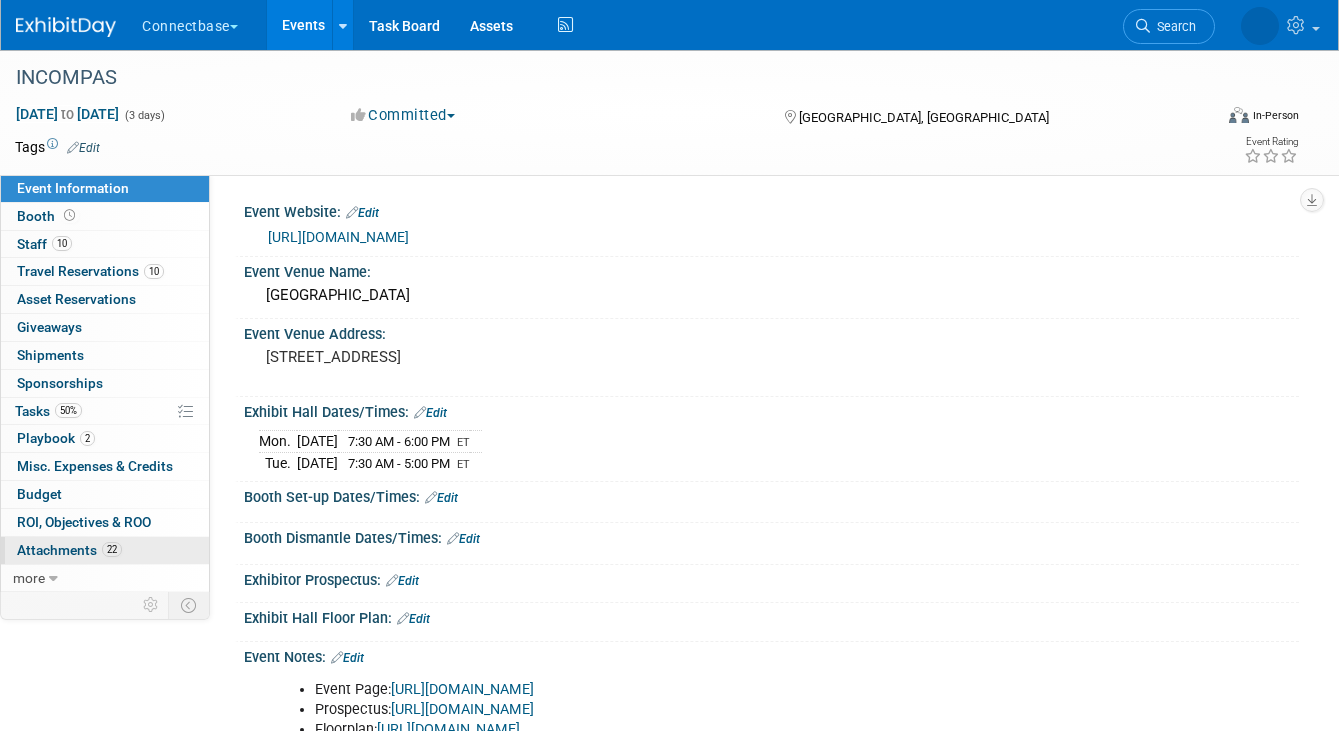 click on "Attachments 22" at bounding box center (69, 550) 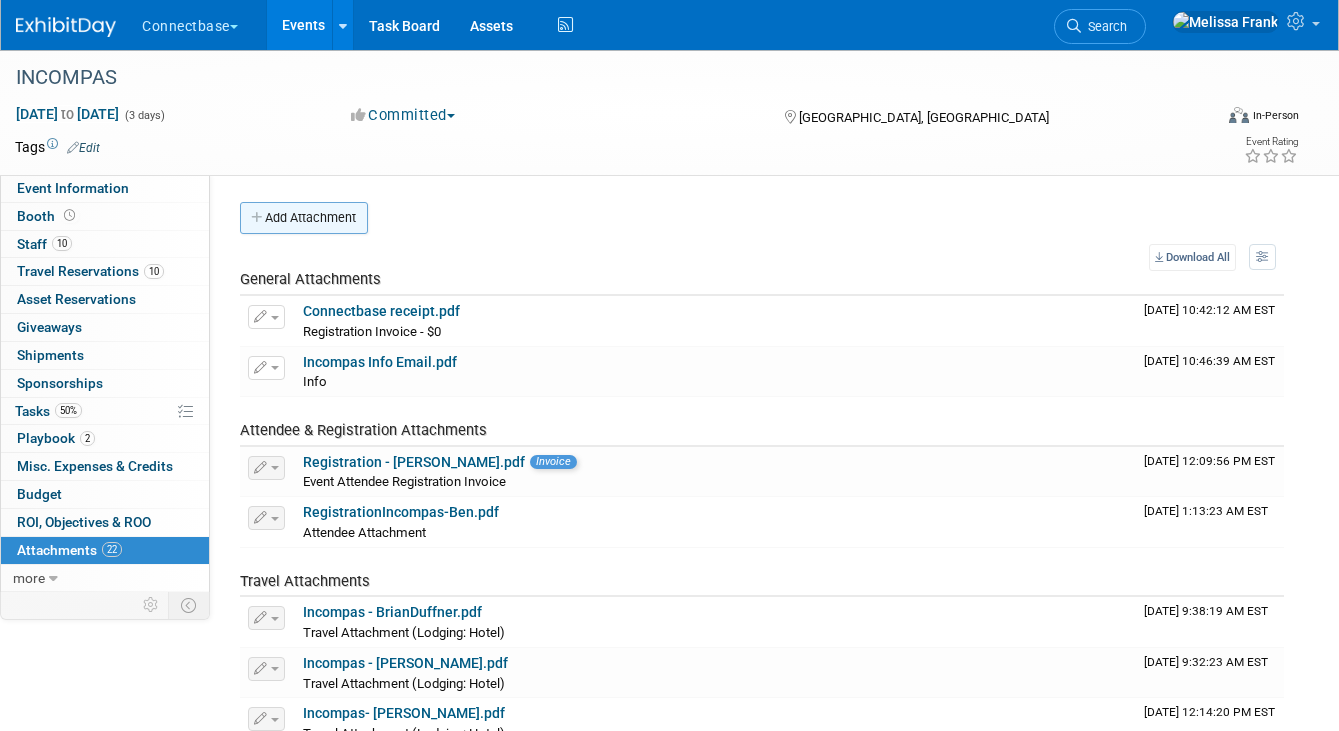 click on "Add Attachment" at bounding box center [304, 218] 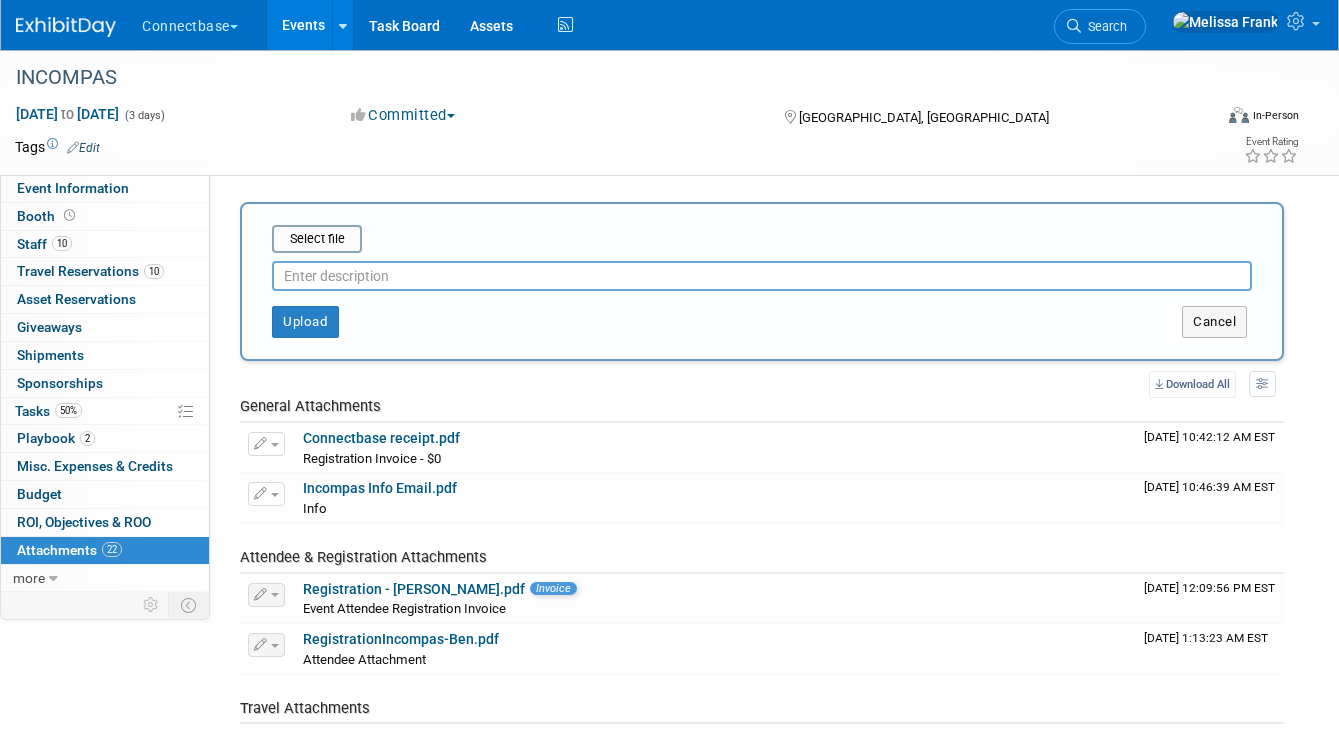 click at bounding box center (762, 276) 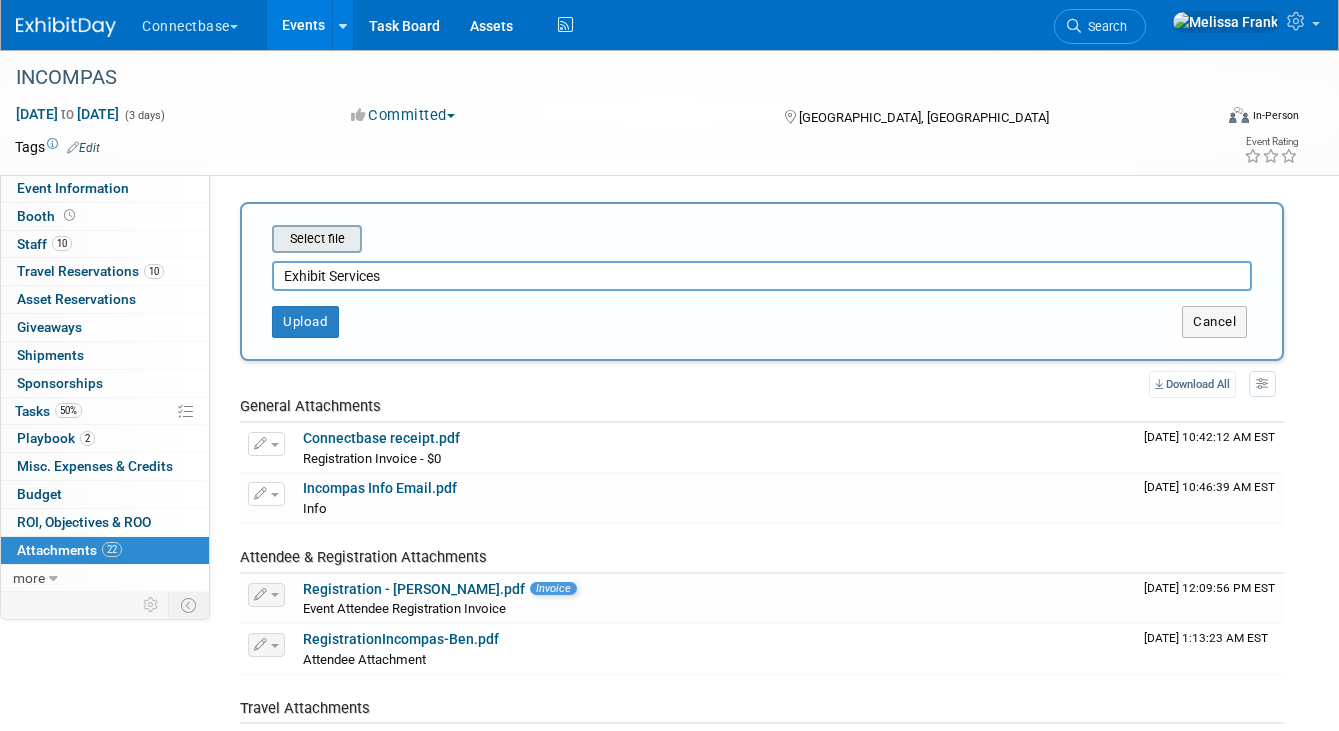 type on "Exhibit Services" 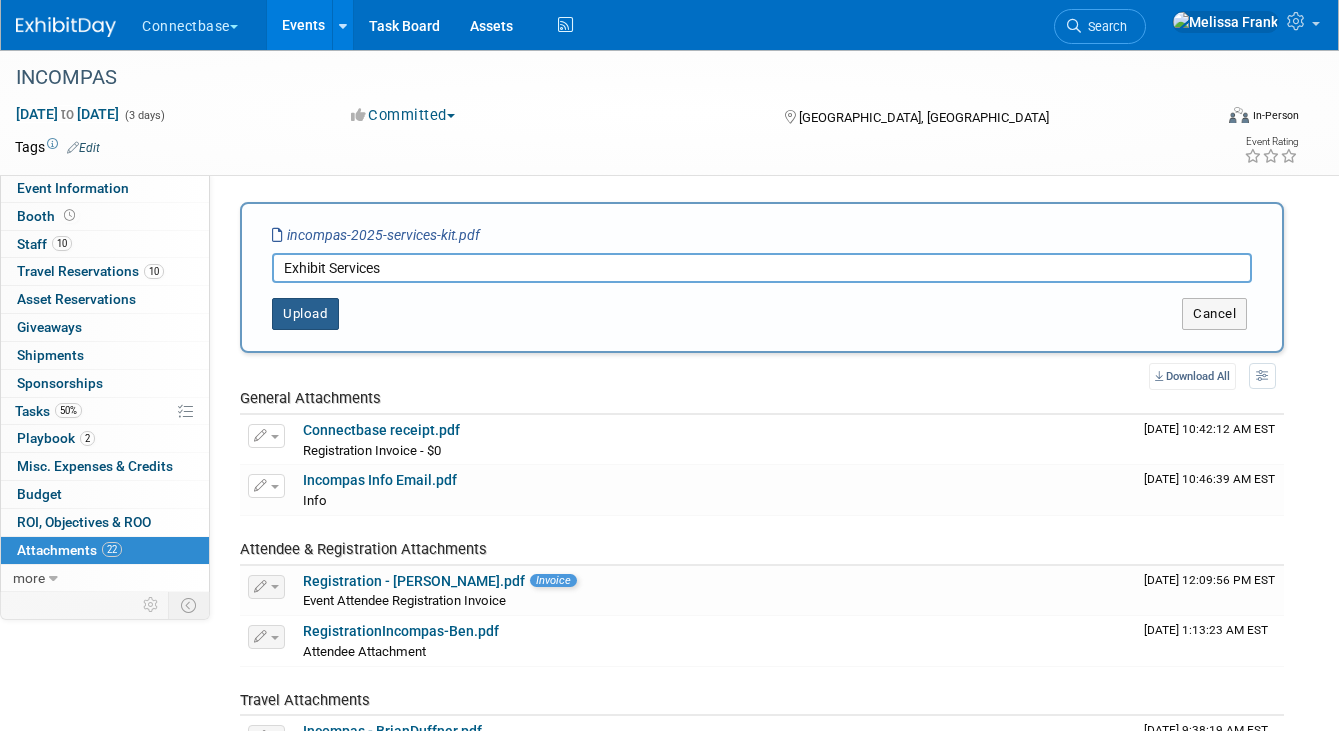 click on "Upload" at bounding box center [305, 314] 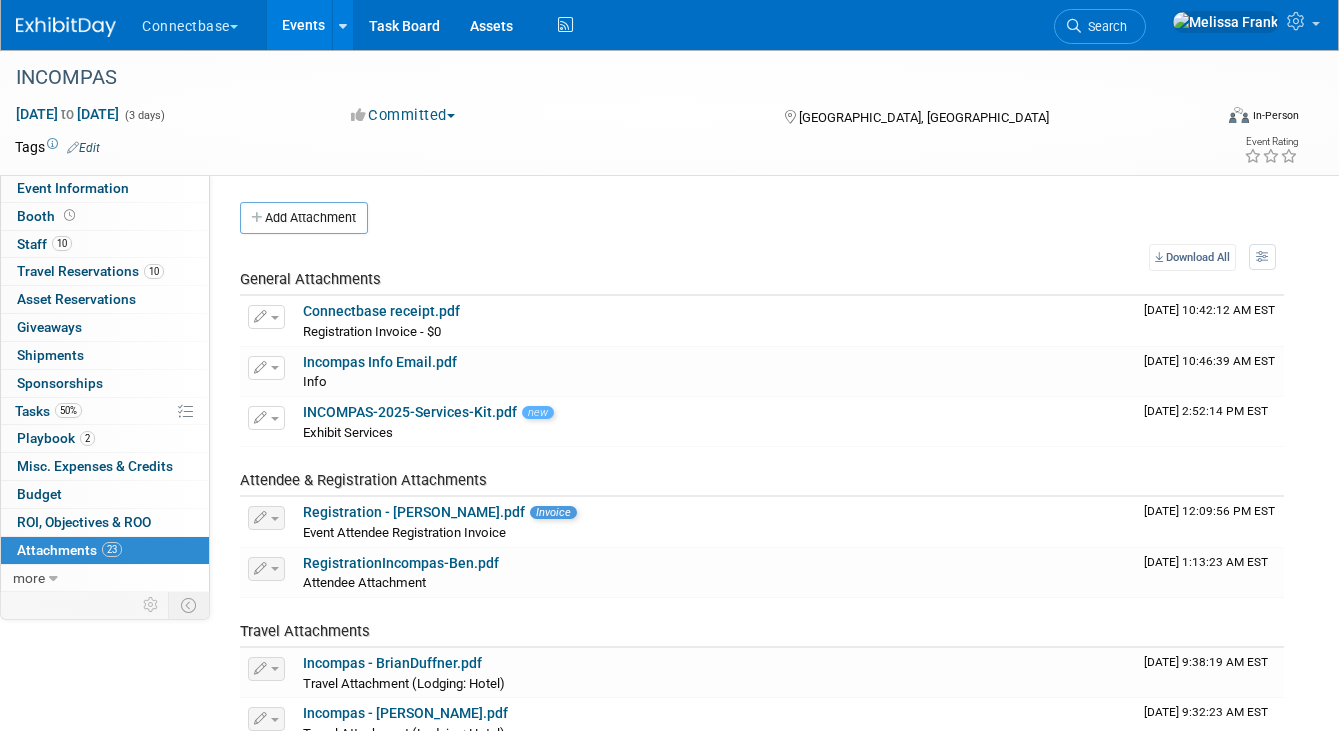 click on "Events" at bounding box center [303, 25] 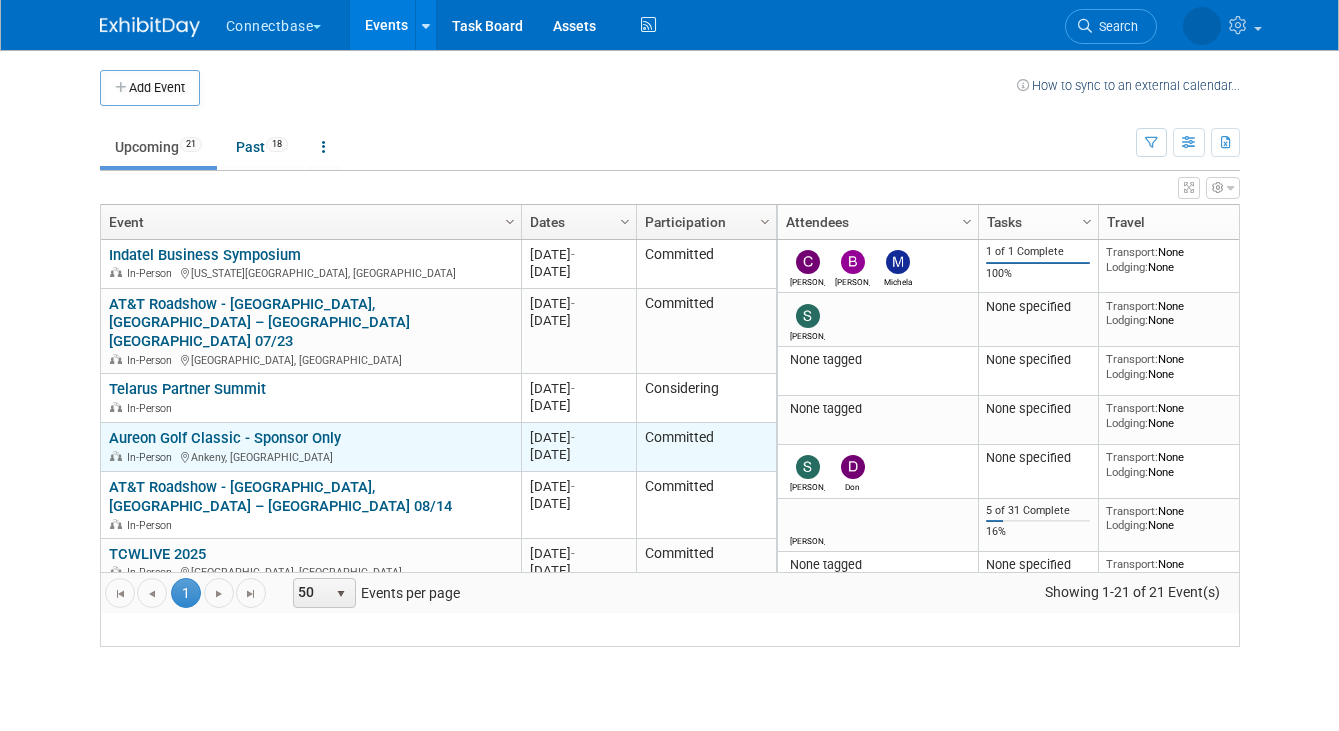 scroll, scrollTop: 0, scrollLeft: 0, axis: both 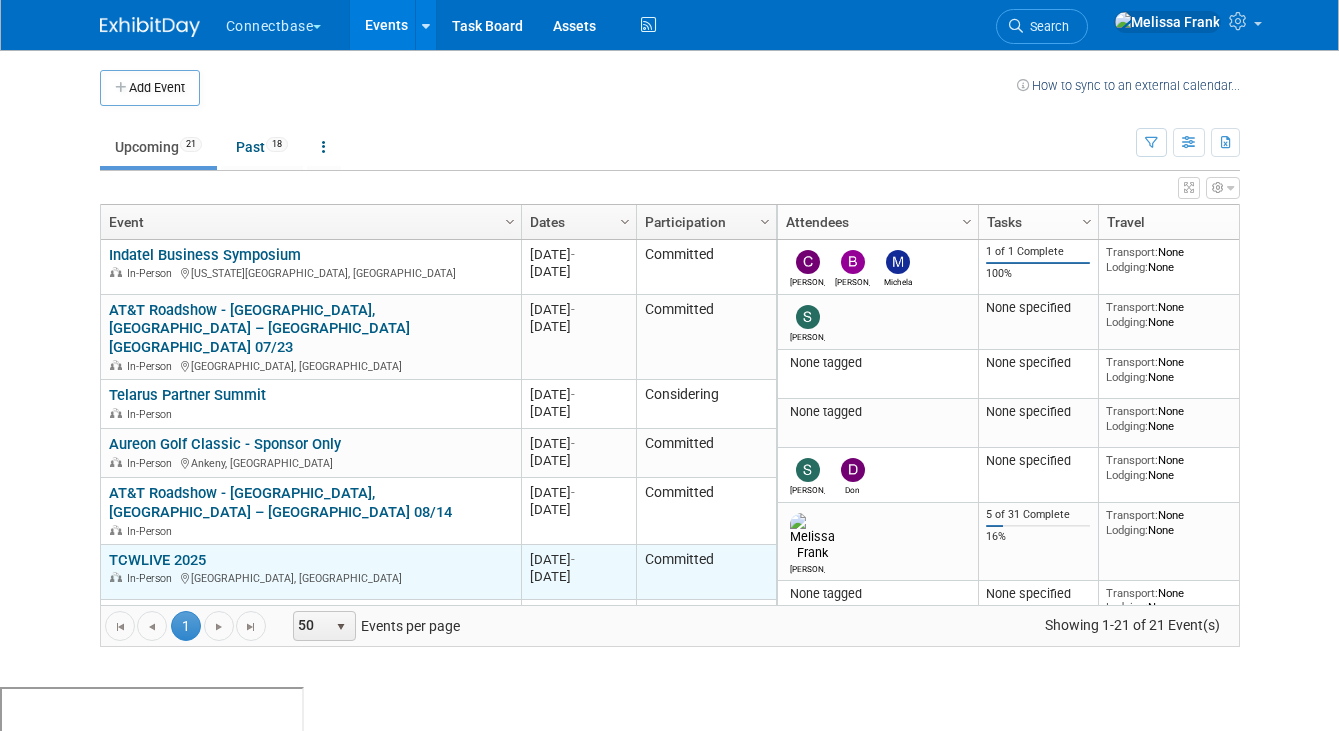 click on "TCWLIVE 2025" at bounding box center [157, 560] 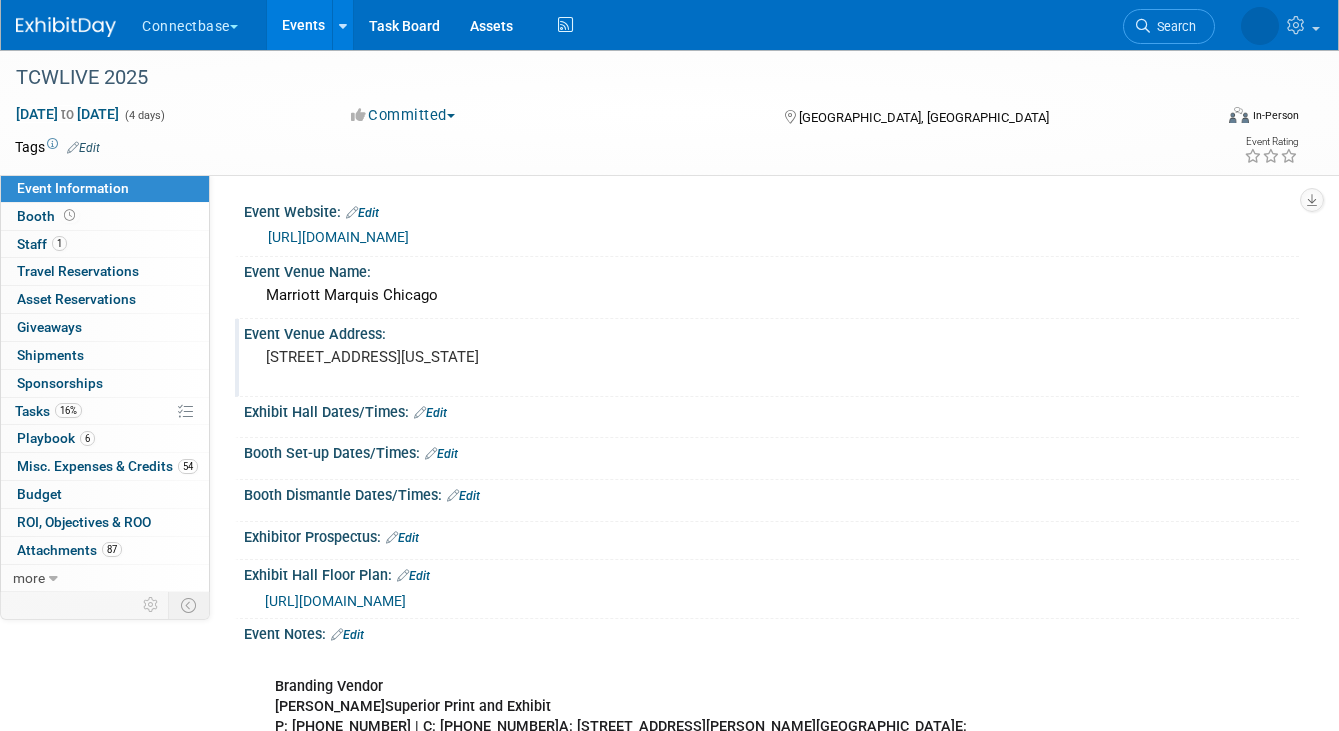 scroll, scrollTop: 0, scrollLeft: 0, axis: both 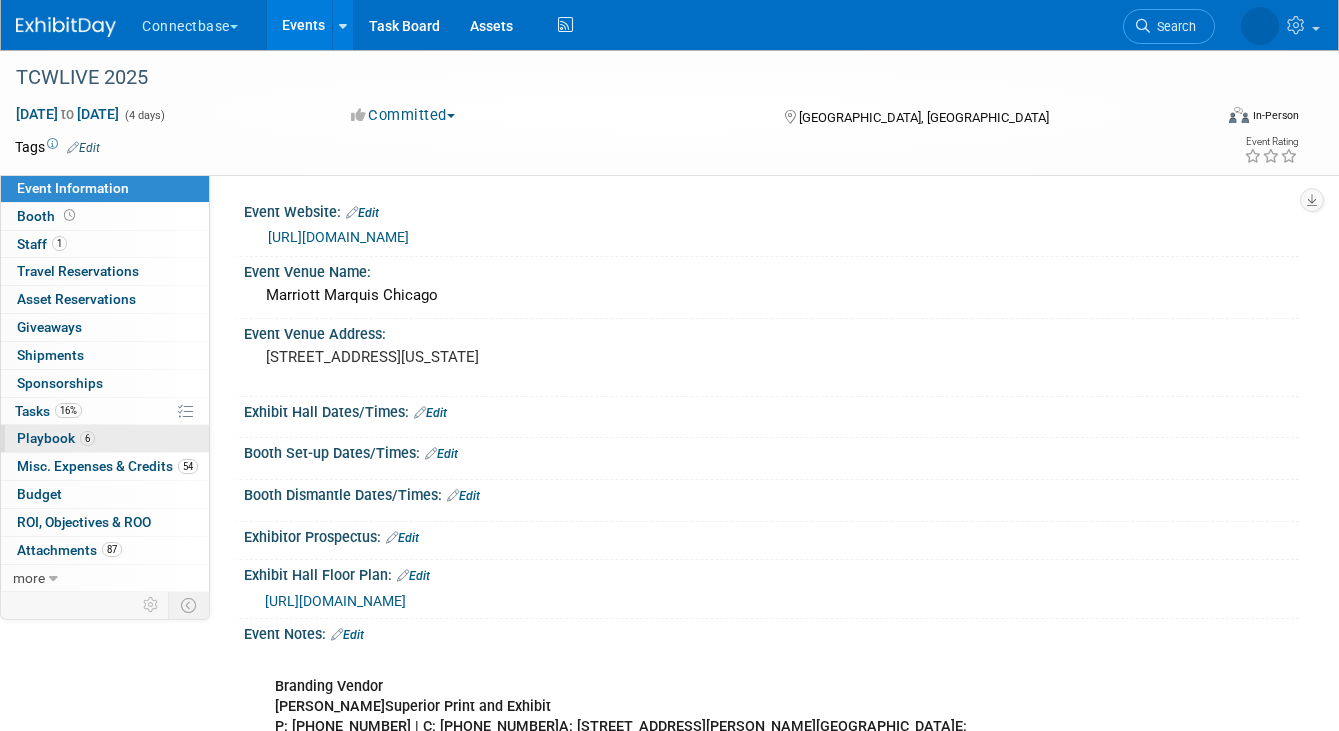click on "Playbook 6" at bounding box center (56, 438) 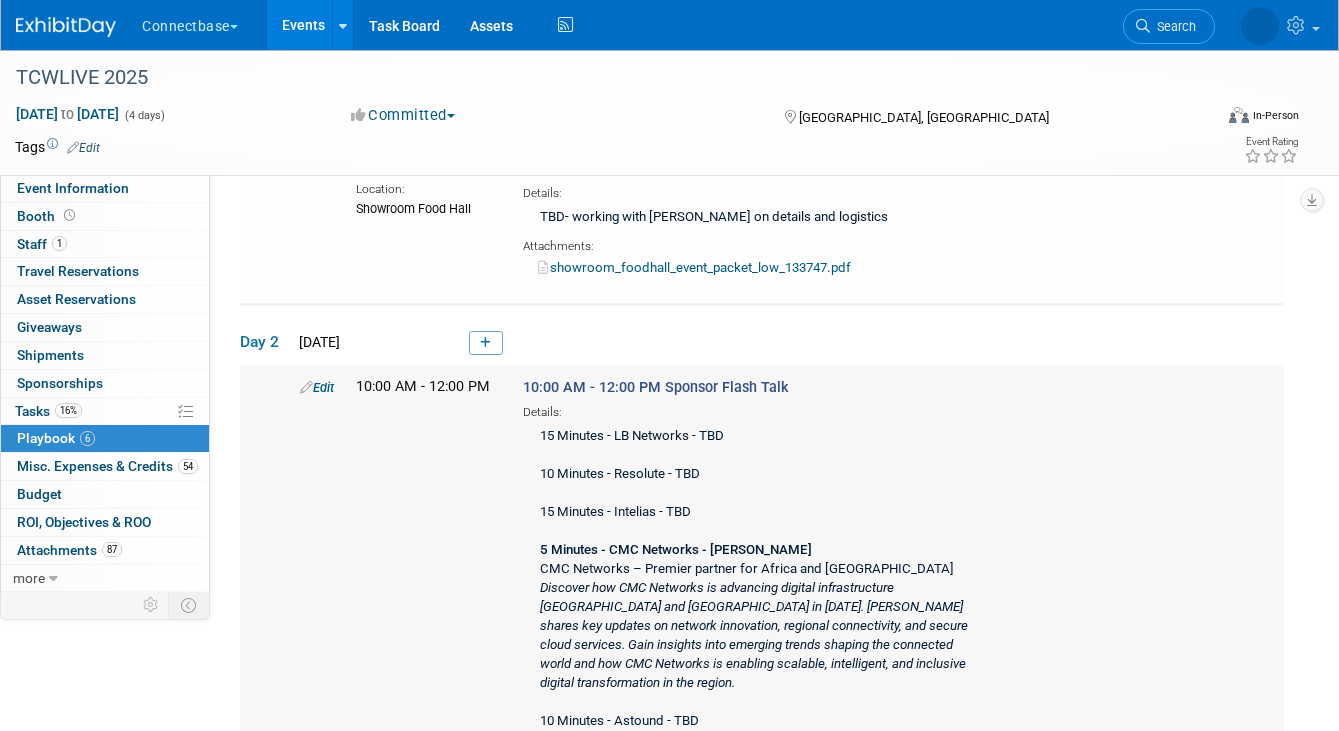 click on "Edit" at bounding box center (317, 387) 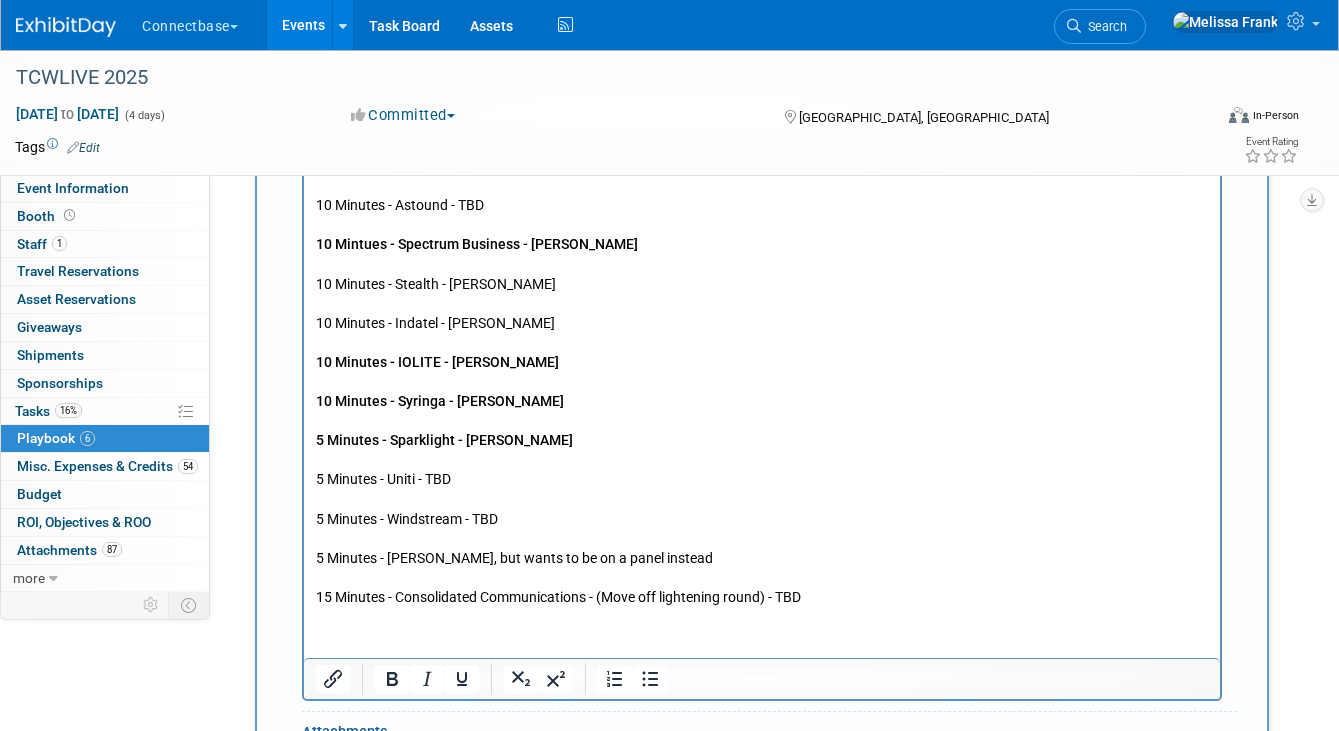 scroll, scrollTop: 1455, scrollLeft: 0, axis: vertical 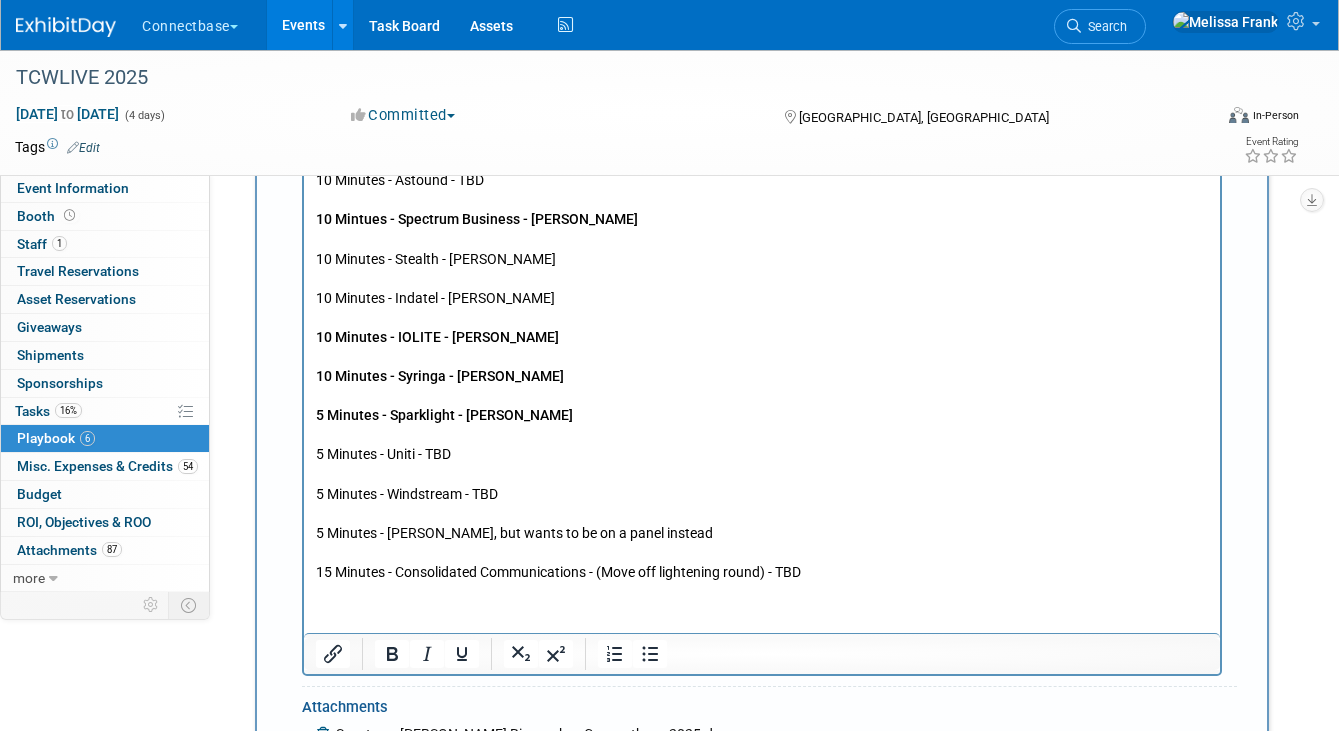 click on "15 Minutes - LB Networks - TBD 10 Minutes - Resolute - TBD 15 Minutes - Intelias - TBD 5 Minutes - CMC Networks - [PERSON_NAME] CMC Networks – Premier partner for Africa and [GEOGRAPHIC_DATA] Discover how CMC Networks is advancing digital infrastructure [GEOGRAPHIC_DATA] and [GEOGRAPHIC_DATA] in [DATE]. [PERSON_NAME] shares key updates on network innovation, regional connectivity, and secure cloud services. Gain insights into emerging trends shaping the connected world and how CMC Networks is enabling scalable, intelligent, and inclusive digital transformation in the region. 10 Minutes - Astound - TBD 10 Mintues - Spectrum Business - [PERSON_NAME] 10 Minutes - Stealth - [PERSON_NAME] 10 Minutes - Indatel - [PERSON_NAME] 10 Minutes - IOLITE - [PERSON_NAME] 10 Minutes - Syringa - [PERSON_NAME] 5 Minutes - Sparklight - [PERSON_NAME] 5 Minutes - Uniti - TBD 5 Minutes - Windstream - TBD 5 Minutes - Midco - [PERSON_NAME], but wants to be on a panel instead 15 Minutes - Consolidated Communications - (Move off lightening round) - TBD" at bounding box center (762, 260) 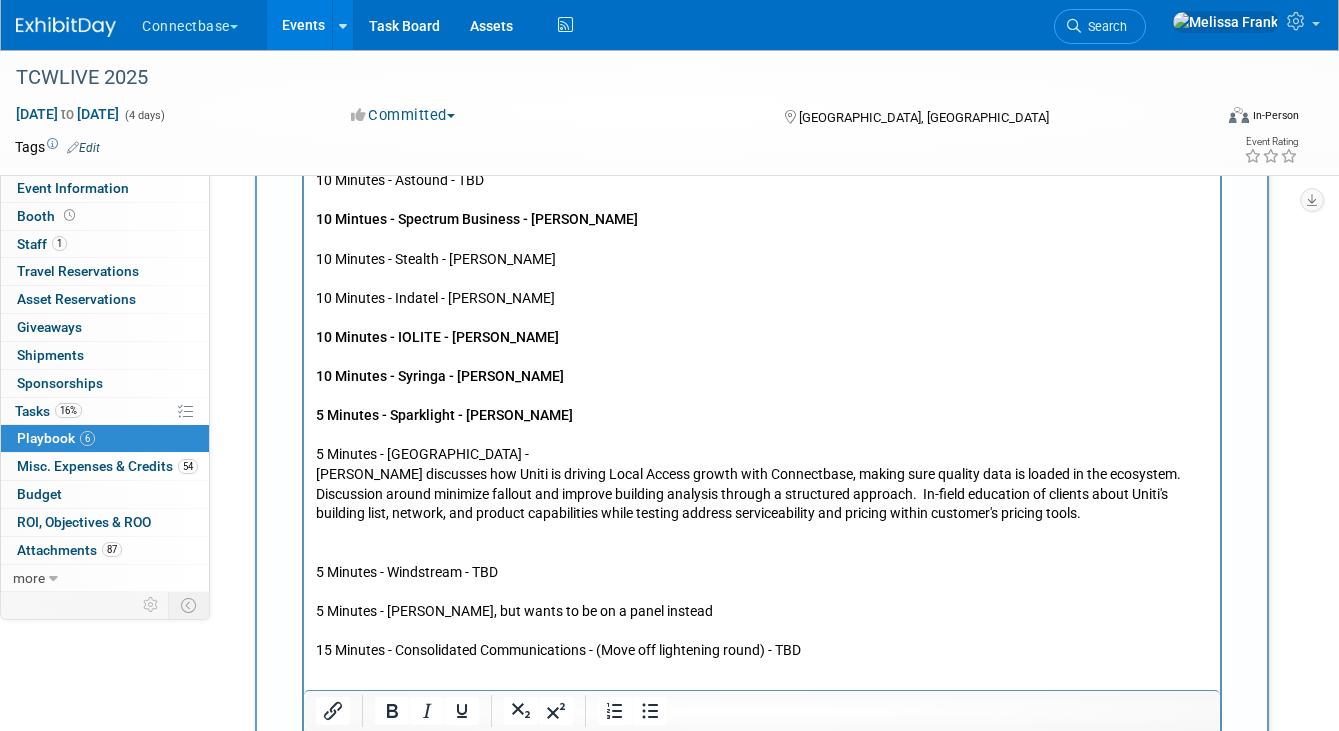 click on "15 Minutes - LB Networks - TBD 10 Minutes - Resolute - TBD 15 Minutes - Intelias - TBD 5 Minutes - CMC Networks - [PERSON_NAME] CMC Networks – Premier partner for Africa and [GEOGRAPHIC_DATA] Discover how CMC Networks is advancing digital infrastructure [GEOGRAPHIC_DATA] and [GEOGRAPHIC_DATA] in [DATE]. [PERSON_NAME] shares key updates on network innovation, regional connectivity, and secure cloud services. Gain insights into emerging trends shaping the connected world and how CMC Networks is enabling scalable, intelligent, and inclusive digital transformation in the region. 10 Minutes - Astound - TBD 10 Mintues - Spectrum Business - [PERSON_NAME] 10 Minutes - Stealth - [PERSON_NAME] 10 Minutes - Indatel - [PERSON_NAME] 10 Minutes - IOLITE - [PERSON_NAME] 10 Minutes - Syringa - [PERSON_NAME] 5 Minutes - Sparklight - [PERSON_NAME] 5 Minutes - [GEOGRAPHIC_DATA] -" at bounding box center [762, 201] 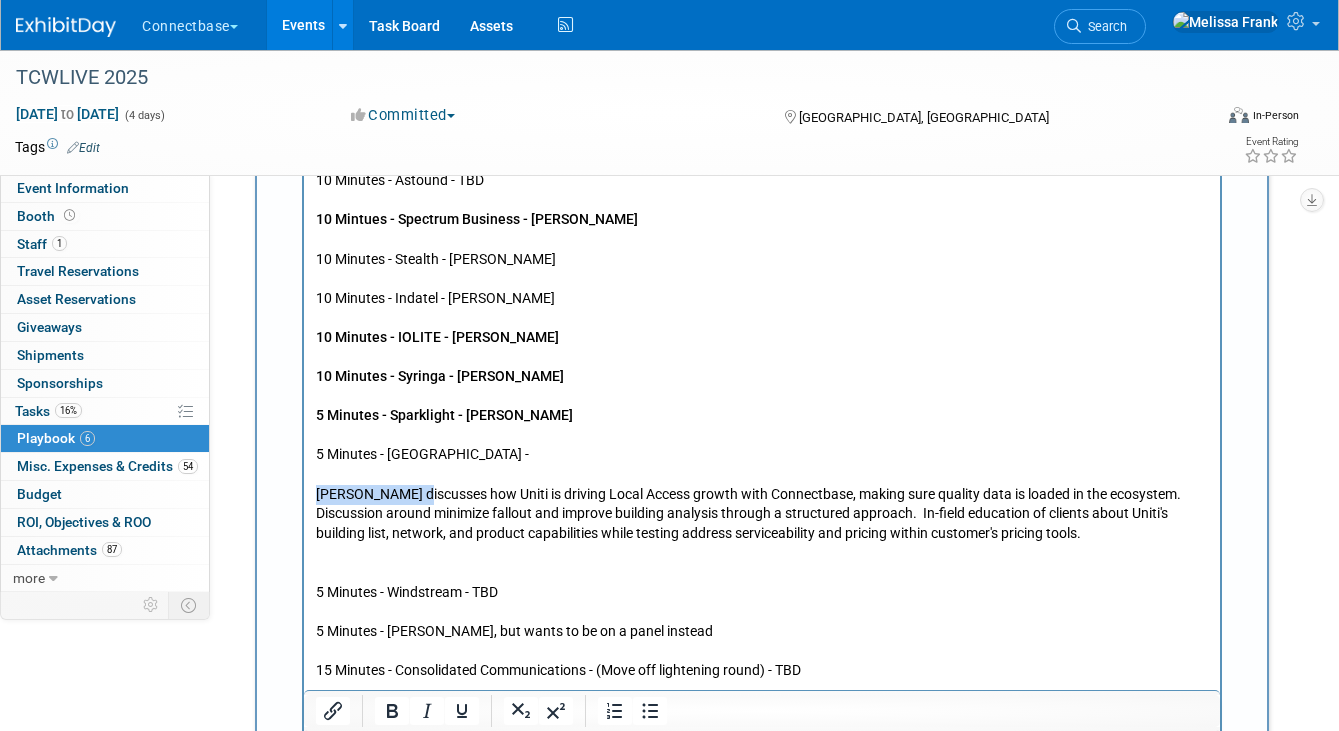 drag, startPoint x: 412, startPoint y: 496, endPoint x: 316, endPoint y: 498, distance: 96.02083 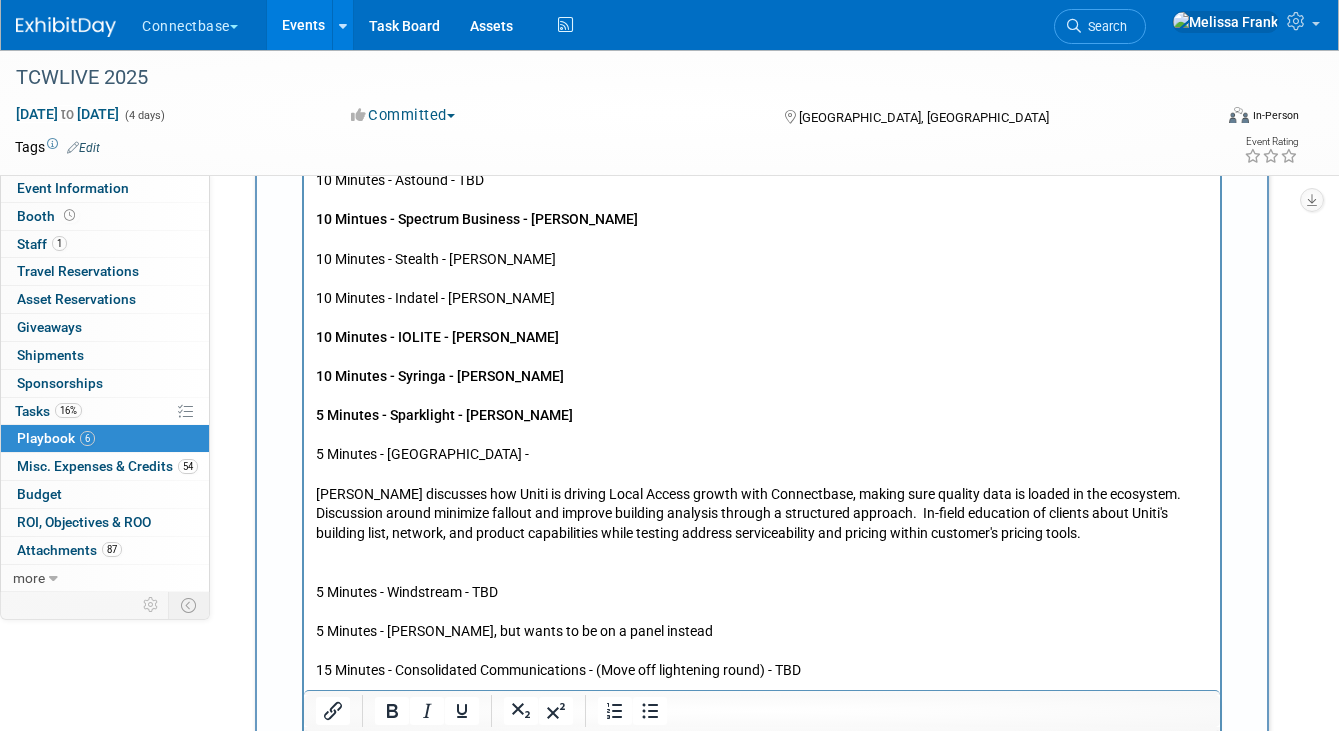 click on "15 Minutes - LB Networks - TBD 10 Minutes - Resolute - TBD 15 Minutes - Intelias - TBD 5 Minutes - CMC Networks - [PERSON_NAME] CMC Networks – Premier partner for Africa and [GEOGRAPHIC_DATA] Discover how CMC Networks is advancing digital infrastructure [GEOGRAPHIC_DATA] and [GEOGRAPHIC_DATA] in [DATE]. [PERSON_NAME] shares key updates on network innovation, regional connectivity, and secure cloud services. Gain insights into emerging trends shaping the connected world and how CMC Networks is enabling scalable, intelligent, and inclusive digital transformation in the region. 10 Minutes - Astound - TBD 10 Mintues - Spectrum Business - [PERSON_NAME] 10 Minutes - Stealth - [PERSON_NAME] 10 Minutes - Indatel - [PERSON_NAME] 10 Minutes - IOLITE - [PERSON_NAME] 10 Minutes - Syringa - [PERSON_NAME] 5 Minutes - Sparklight - [PERSON_NAME] 5 Minutes - [GEOGRAPHIC_DATA] -" at bounding box center [762, 201] 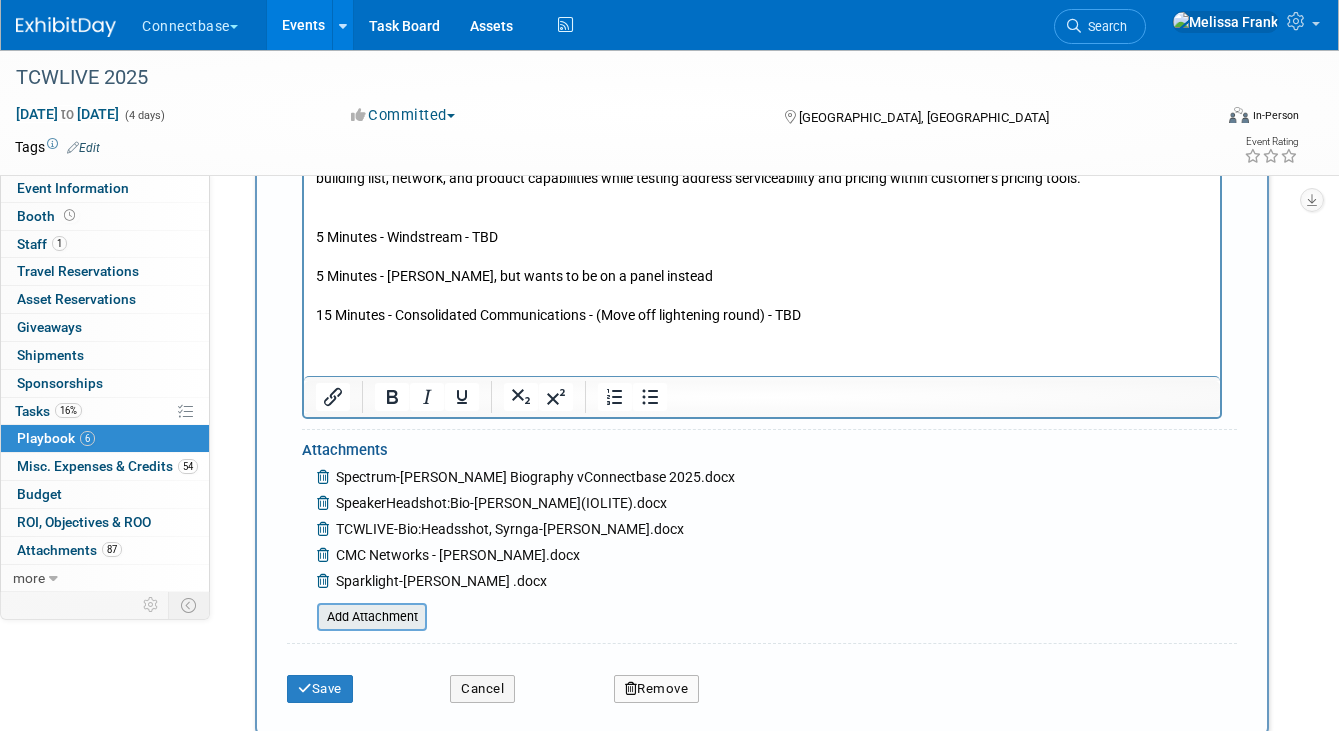 scroll, scrollTop: 1835, scrollLeft: 0, axis: vertical 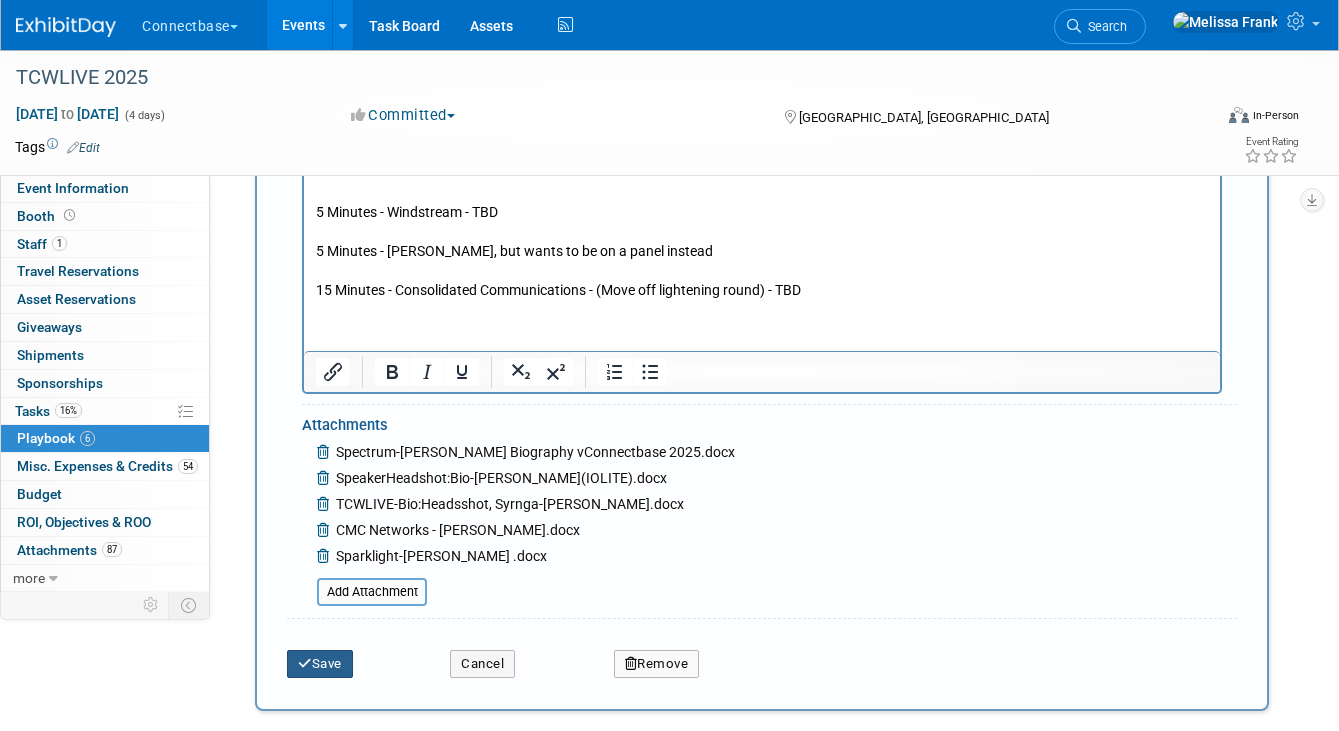 click on "Save" at bounding box center [320, 664] 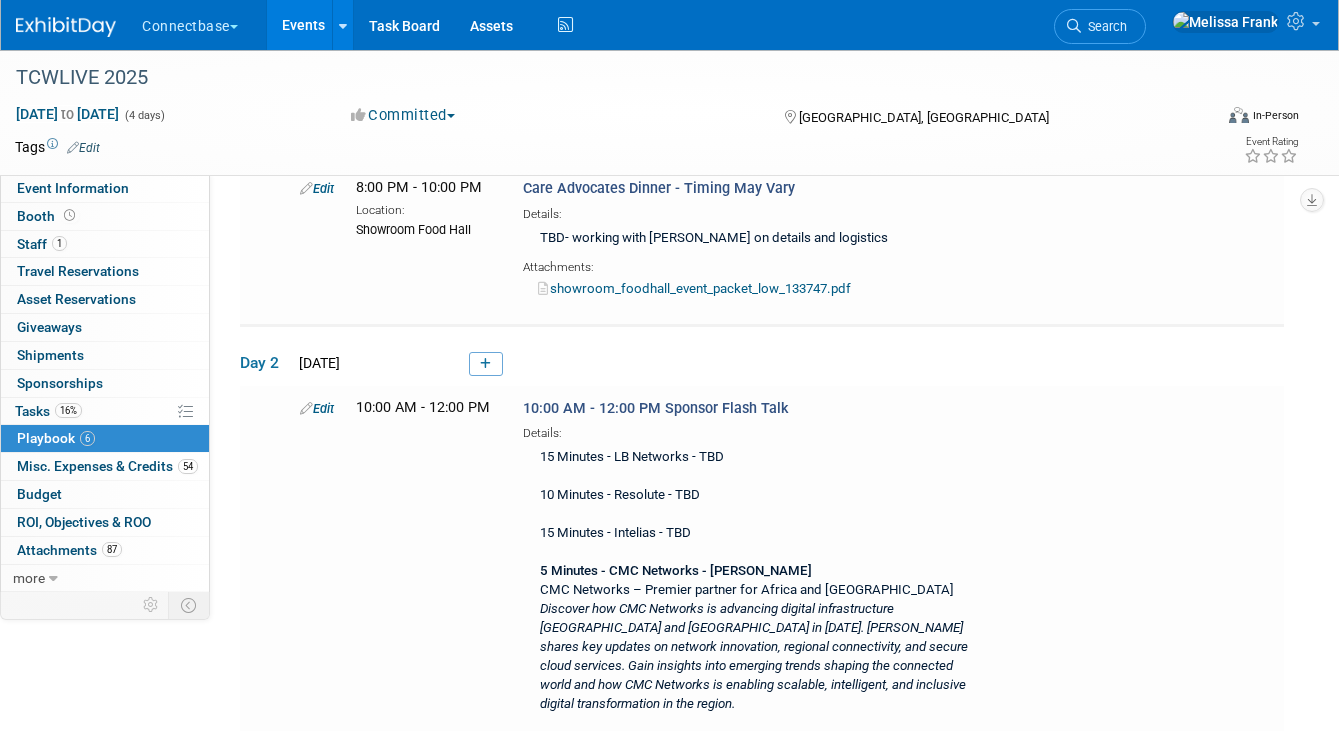 scroll, scrollTop: 572, scrollLeft: 0, axis: vertical 